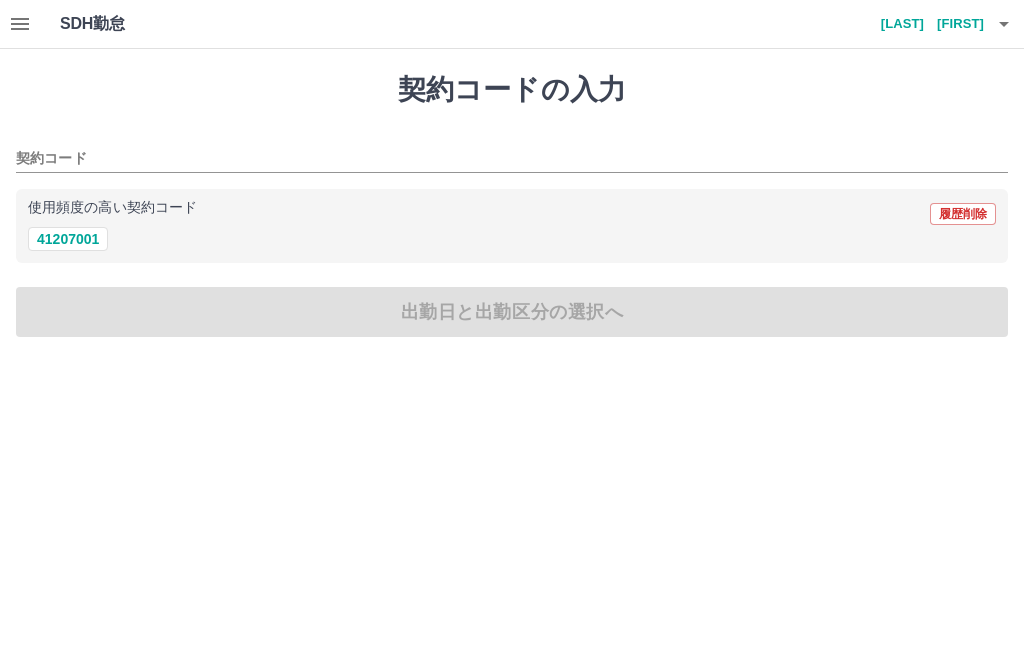 scroll, scrollTop: 0, scrollLeft: 0, axis: both 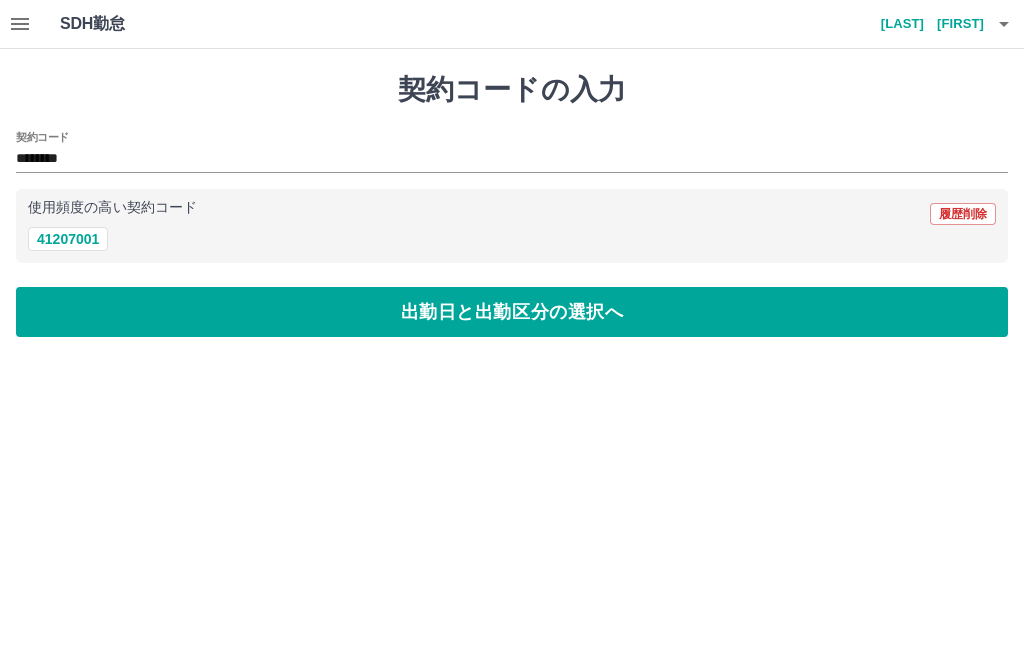 click on "出勤日と出勤区分の選択へ" at bounding box center [512, 312] 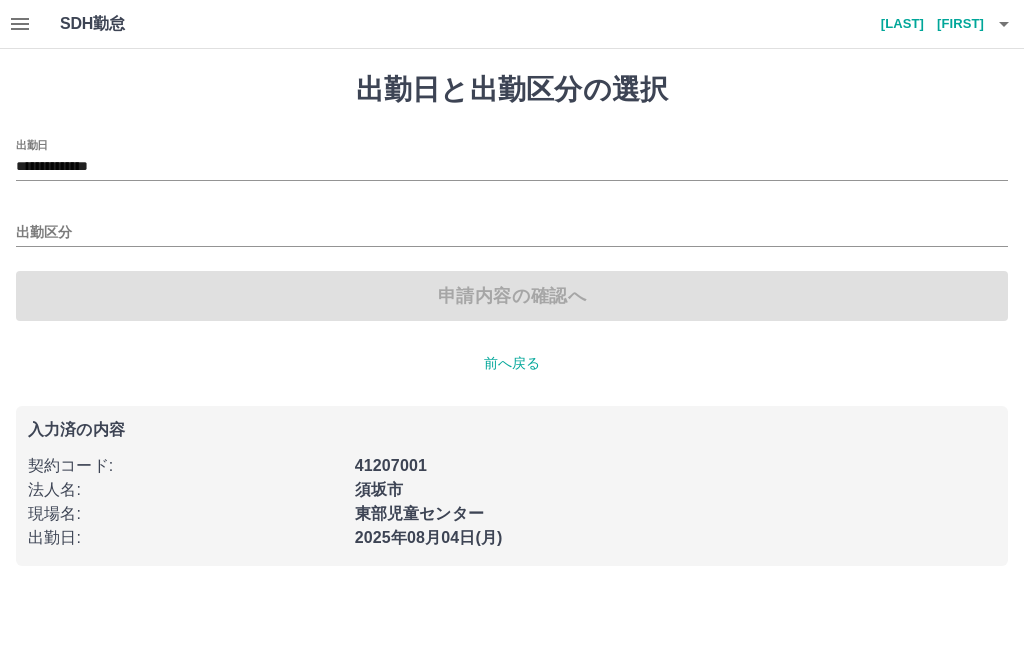 click on "**********" at bounding box center (512, 167) 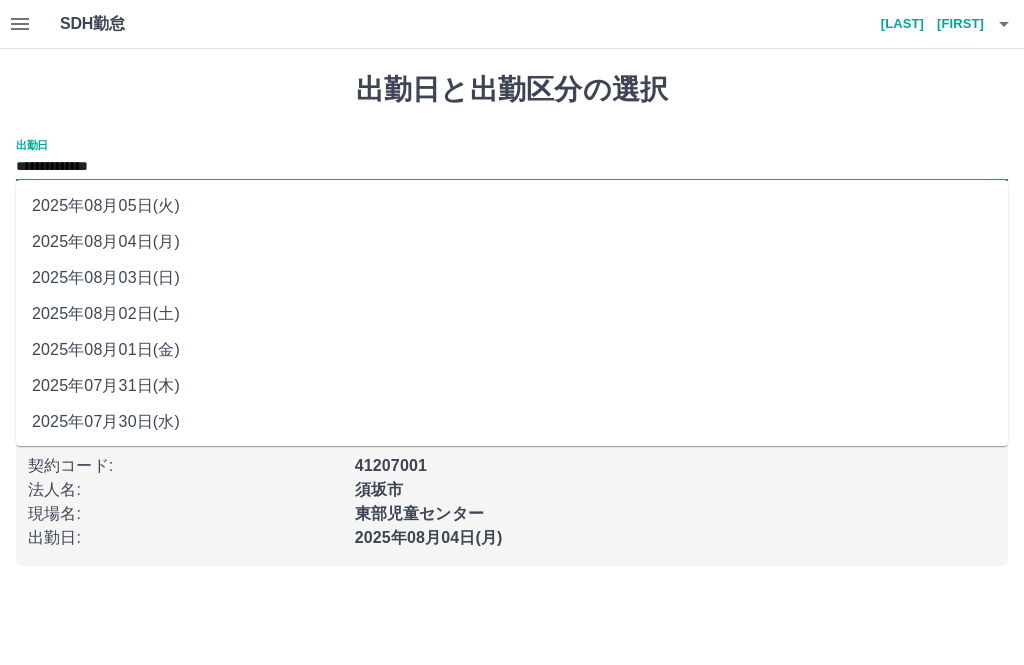click 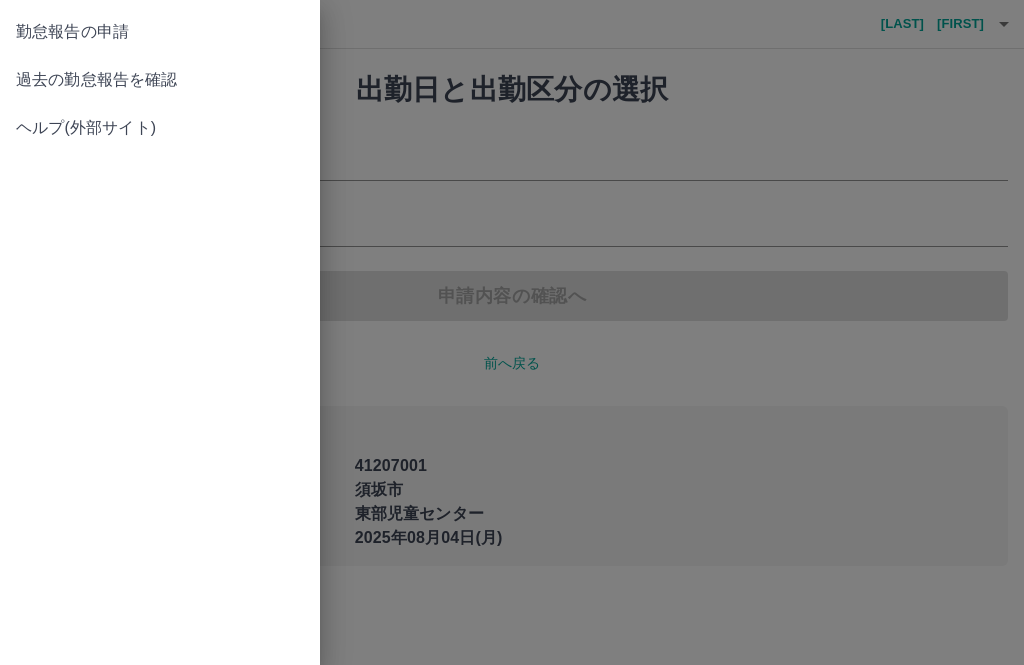 click on "過去の勤怠報告を確認" at bounding box center (160, 80) 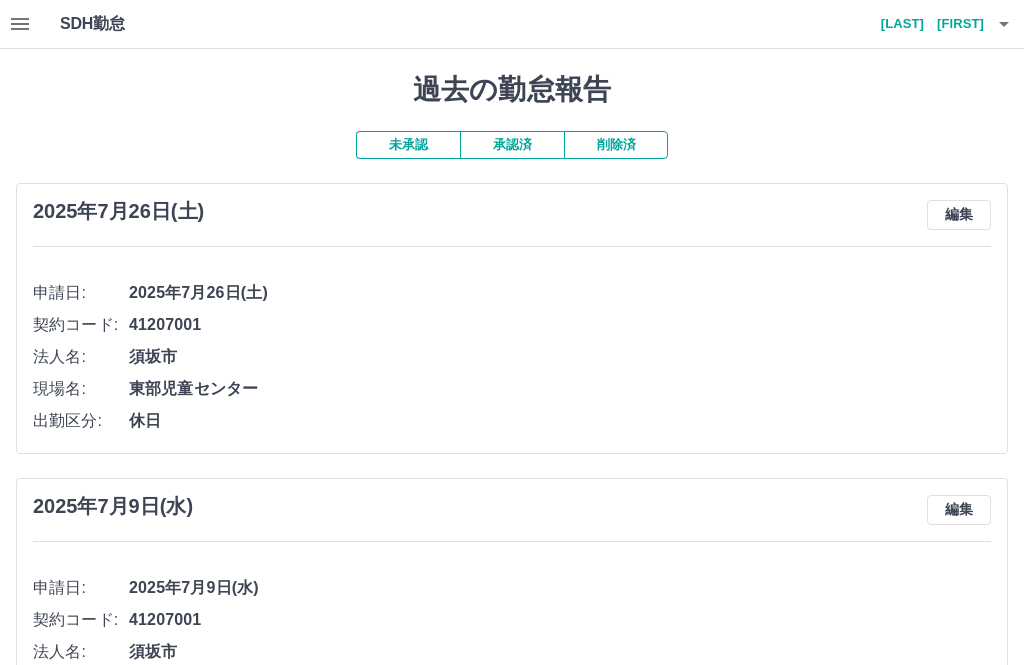 click on "承認済" at bounding box center (512, 145) 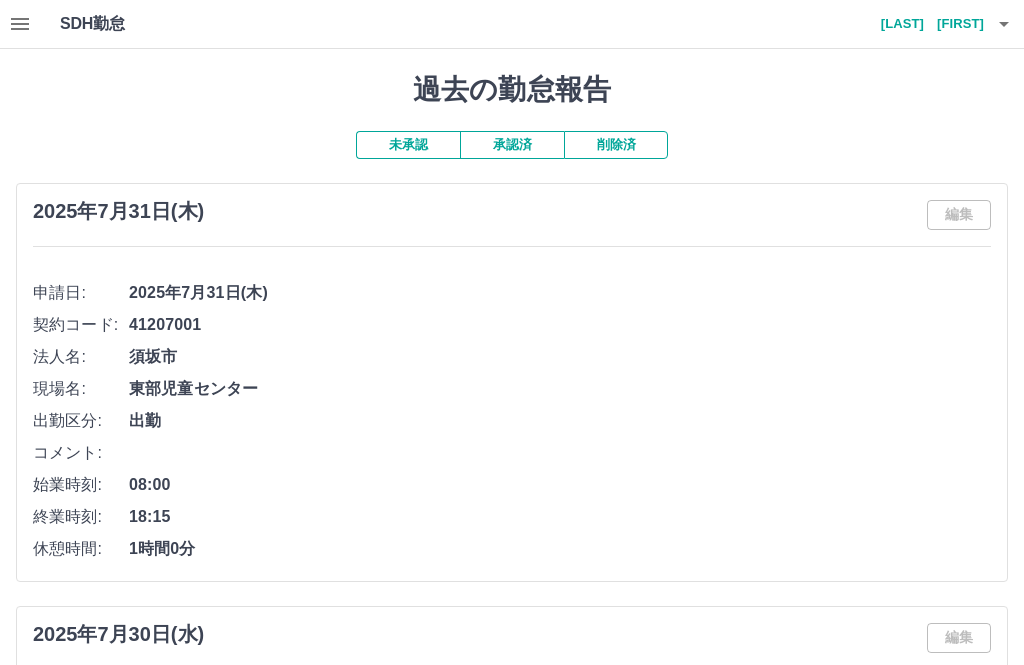 click 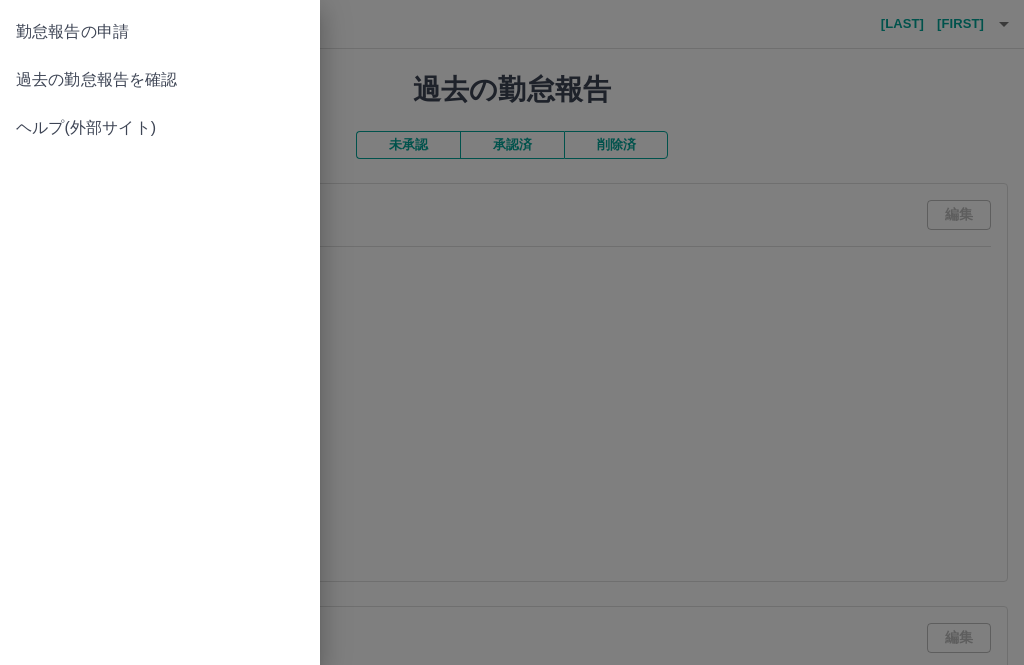 click on "勤怠報告の申請" at bounding box center (160, 32) 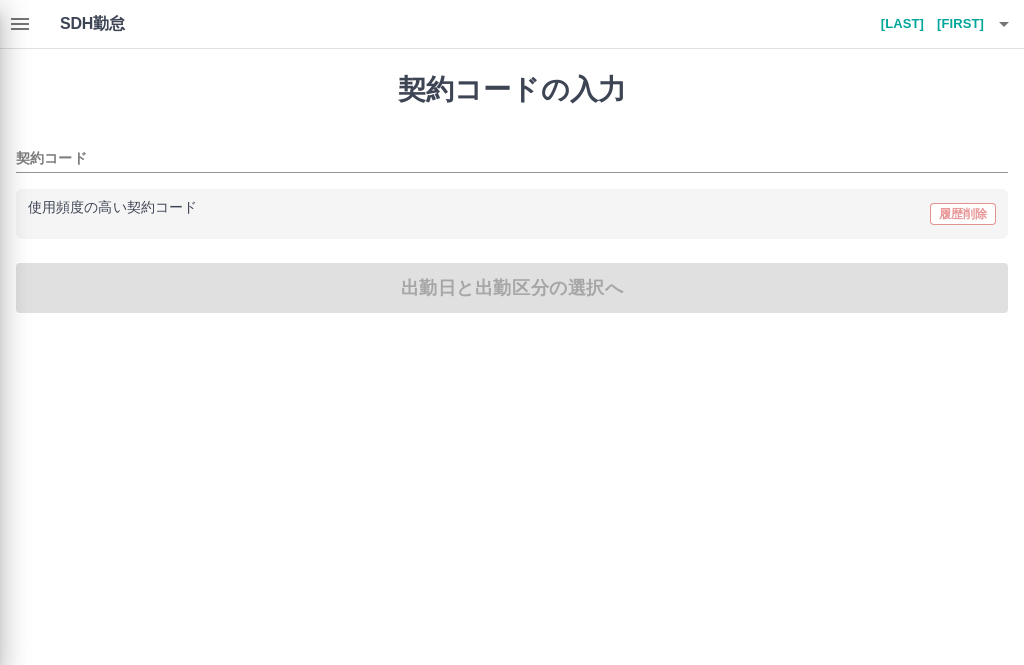 type on "********" 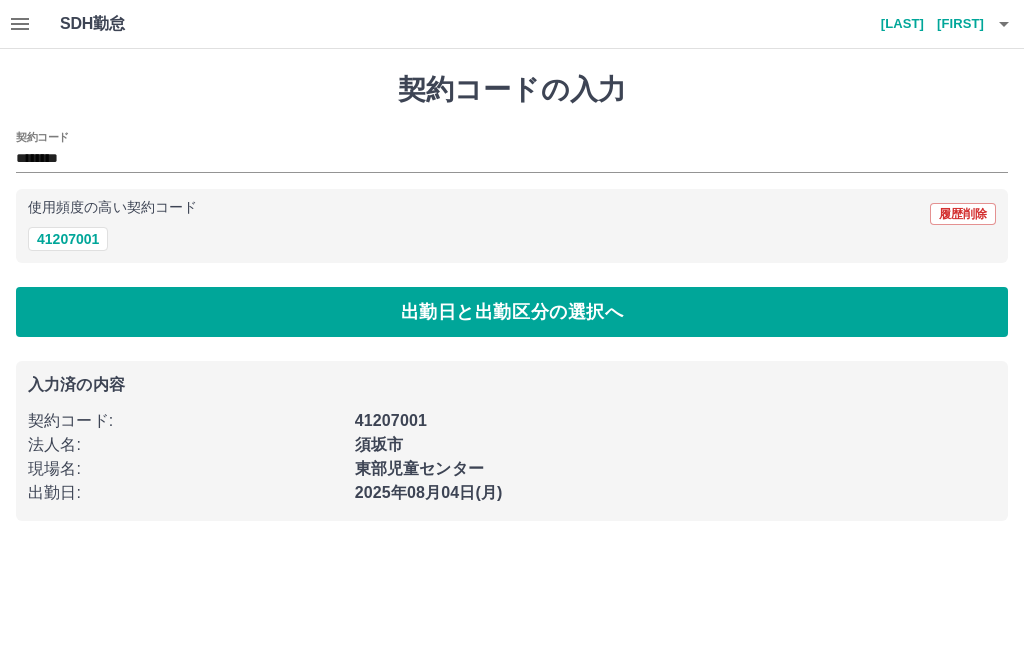 click on "出勤日と出勤区分の選択へ" at bounding box center [512, 312] 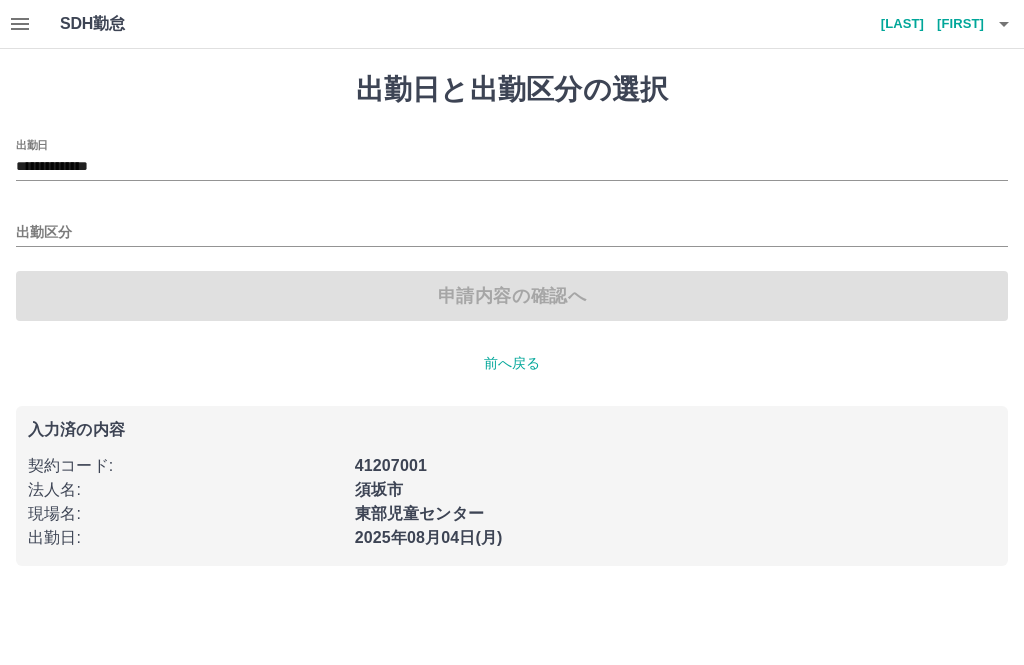 click on "**********" at bounding box center (512, 167) 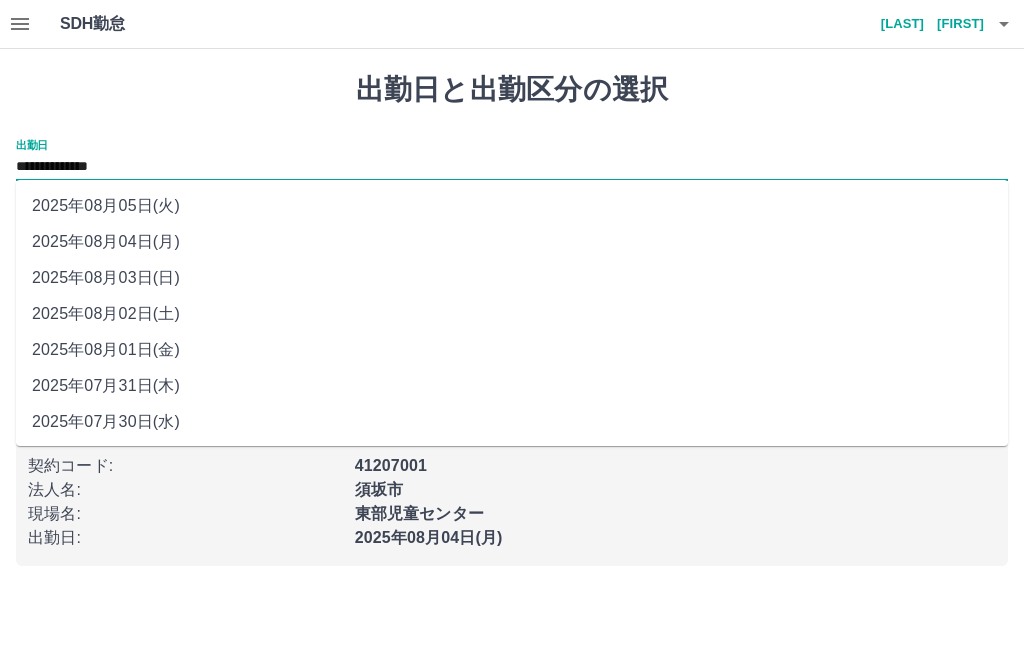 click on "2025年08月01日(金)" at bounding box center [512, 350] 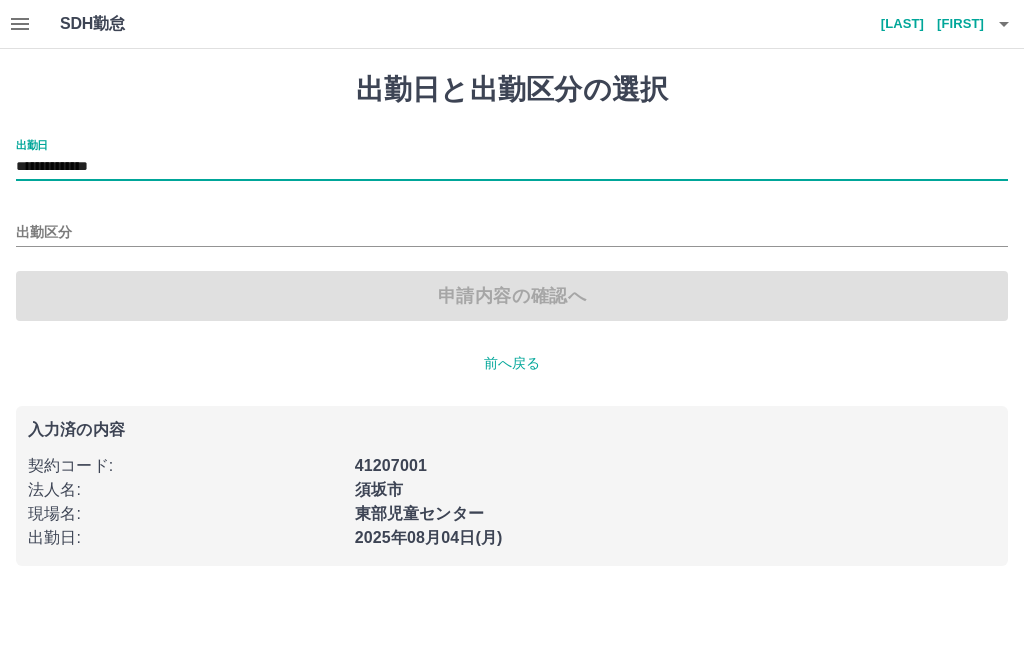 type on "**********" 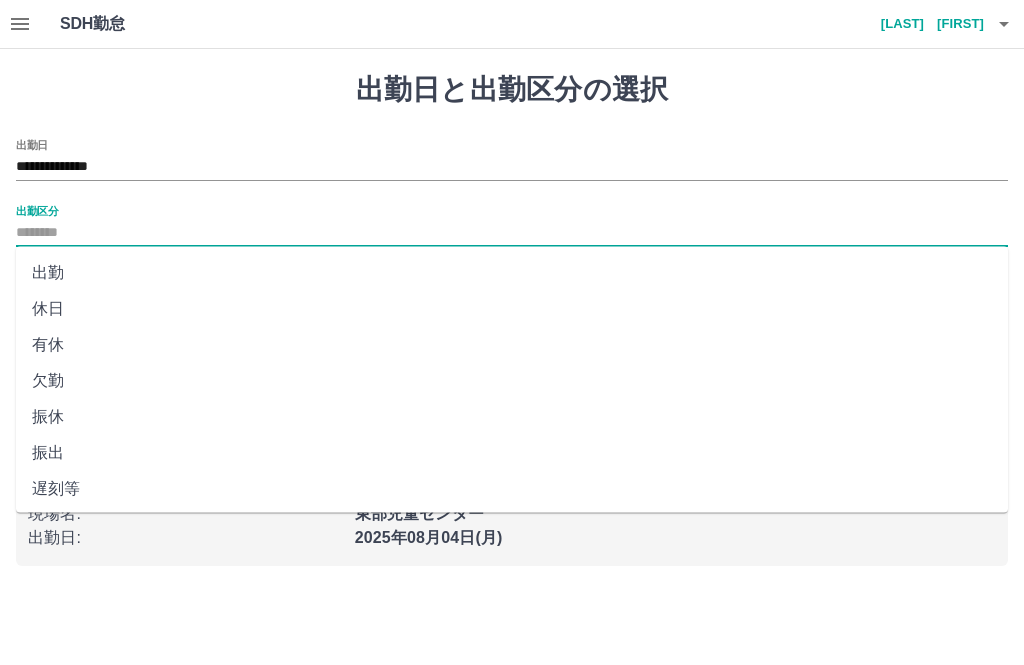click on "出勤" at bounding box center [512, 273] 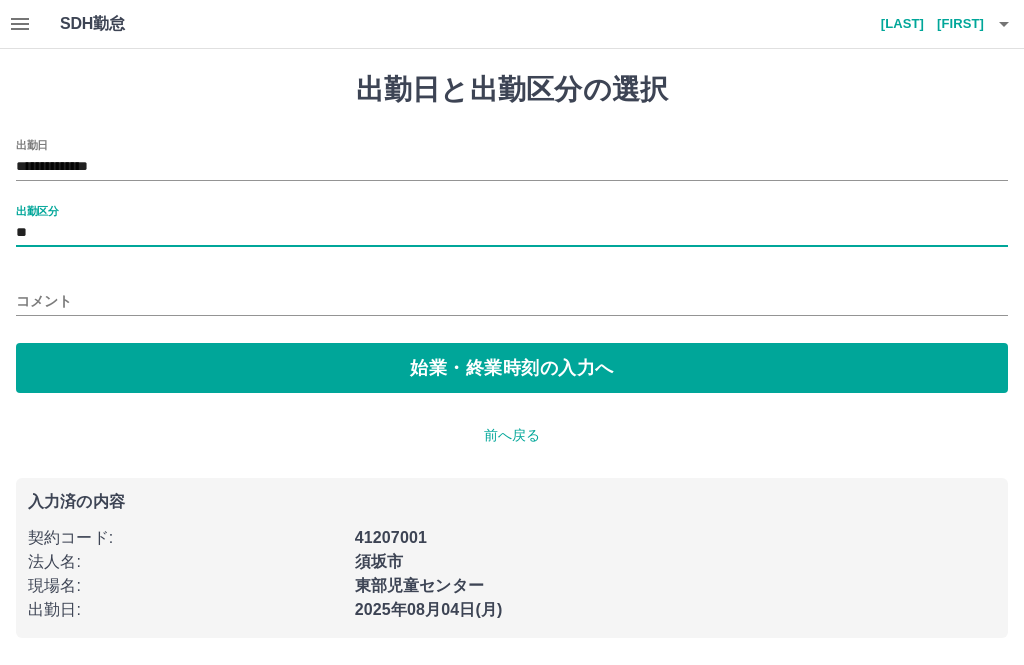 click on "始業・終業時刻の入力へ" at bounding box center (512, 368) 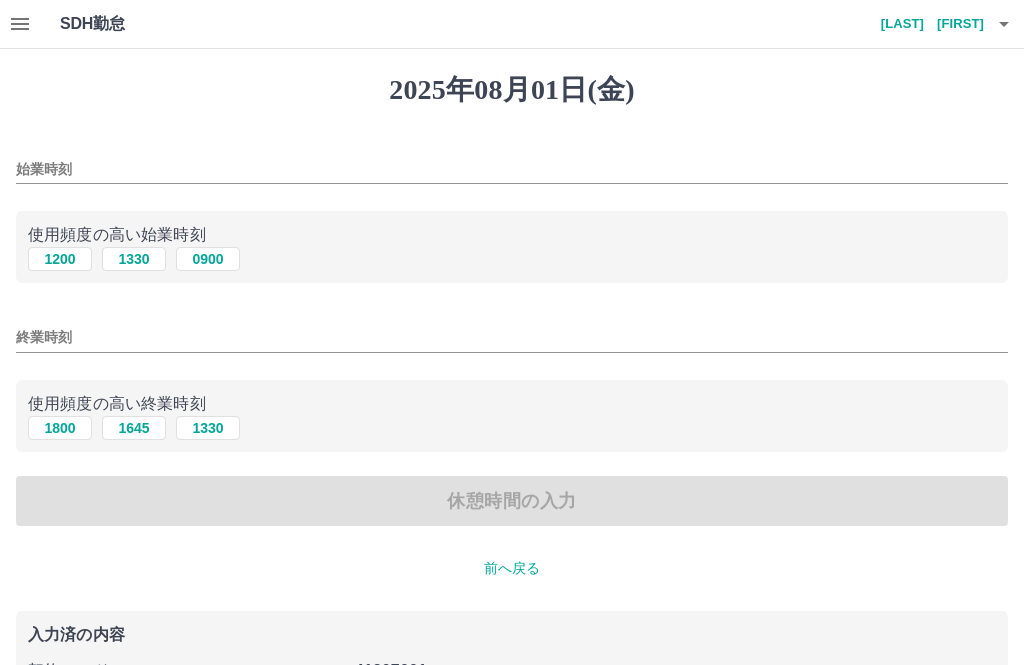 click on "始業時刻" at bounding box center (512, 169) 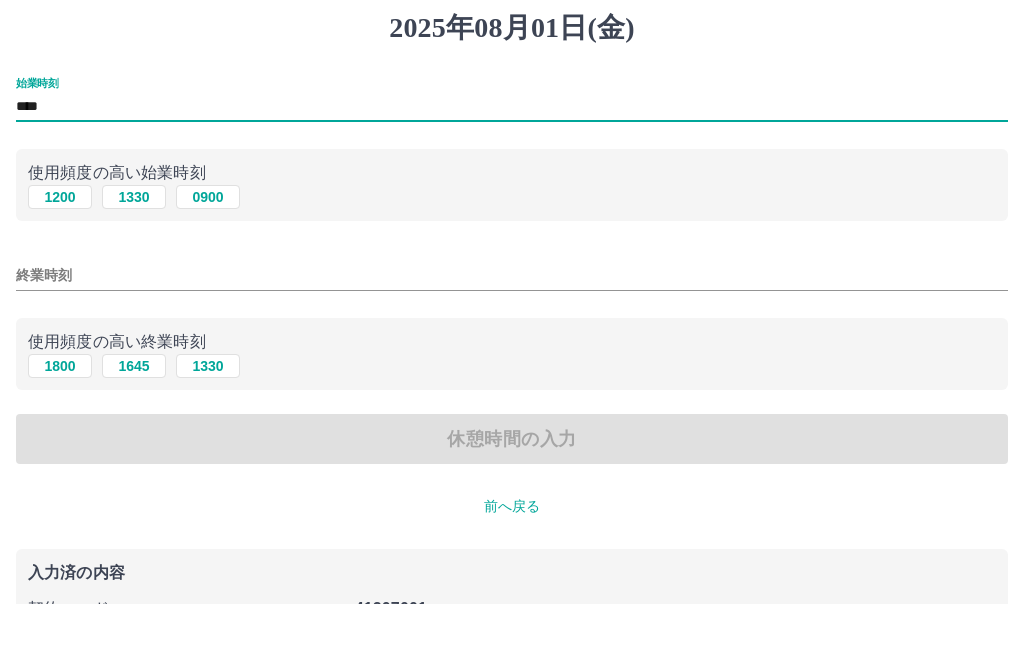 type on "****" 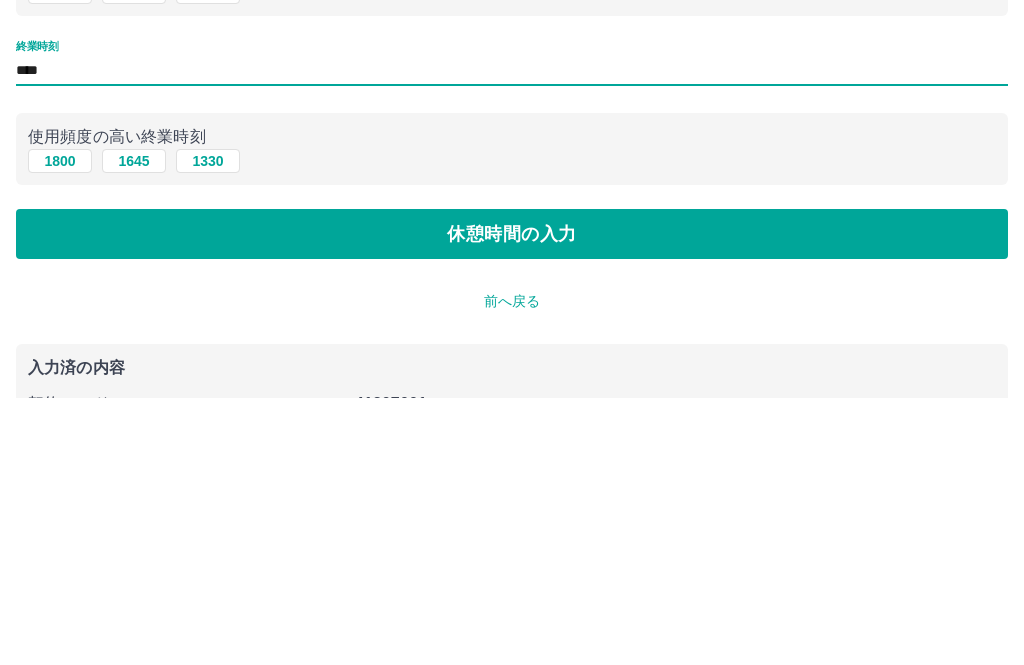 type on "****" 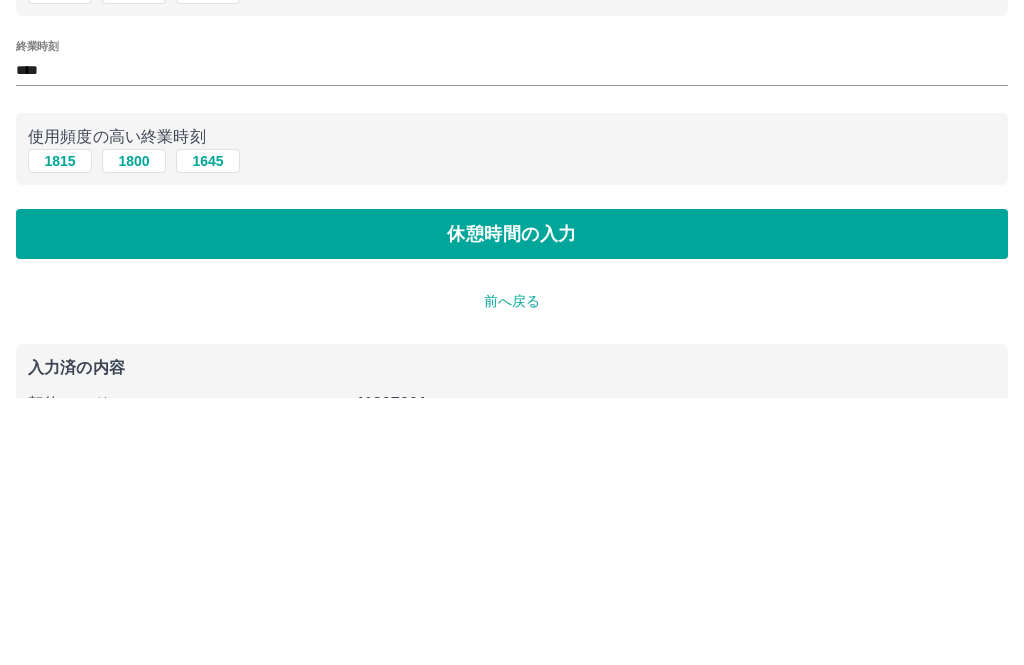 scroll, scrollTop: 0, scrollLeft: 0, axis: both 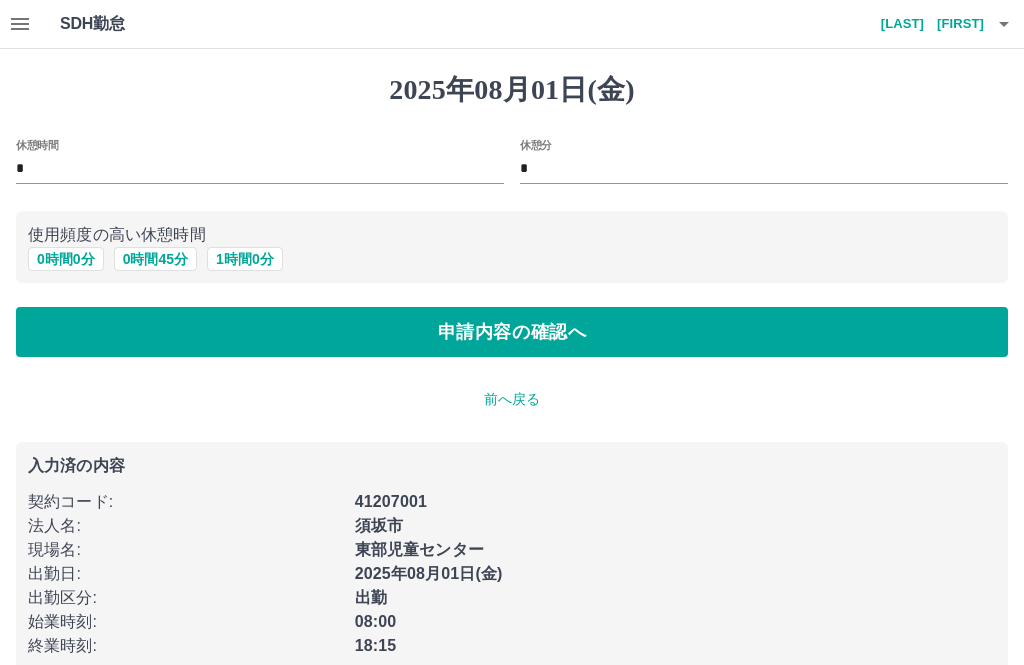 click on "1 時間 0 分" at bounding box center (245, 259) 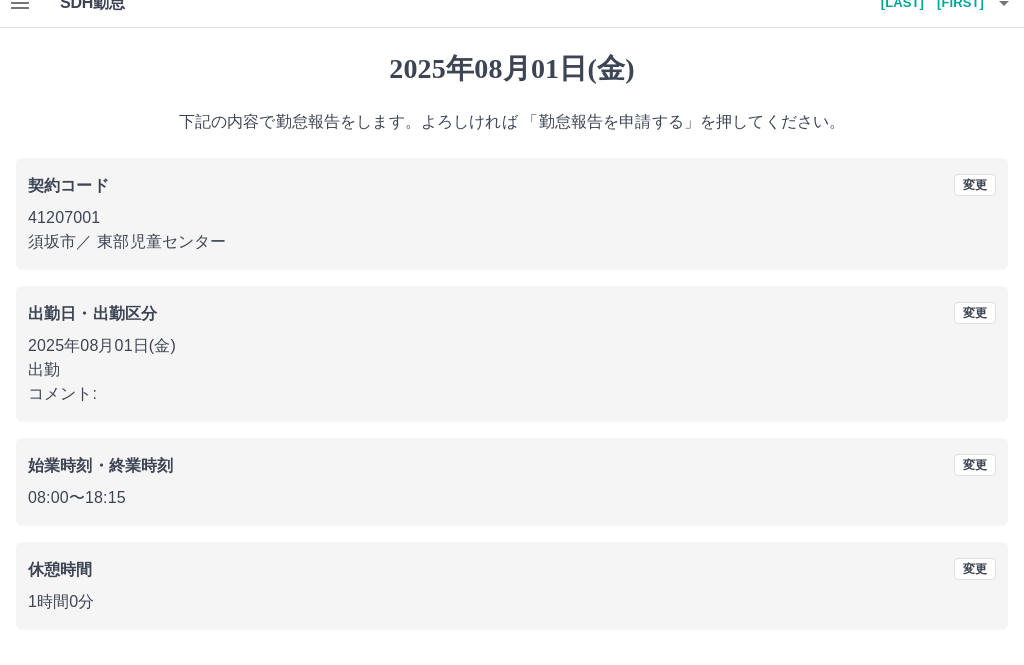 click on "勤怠報告を申請する" at bounding box center (512, 700) 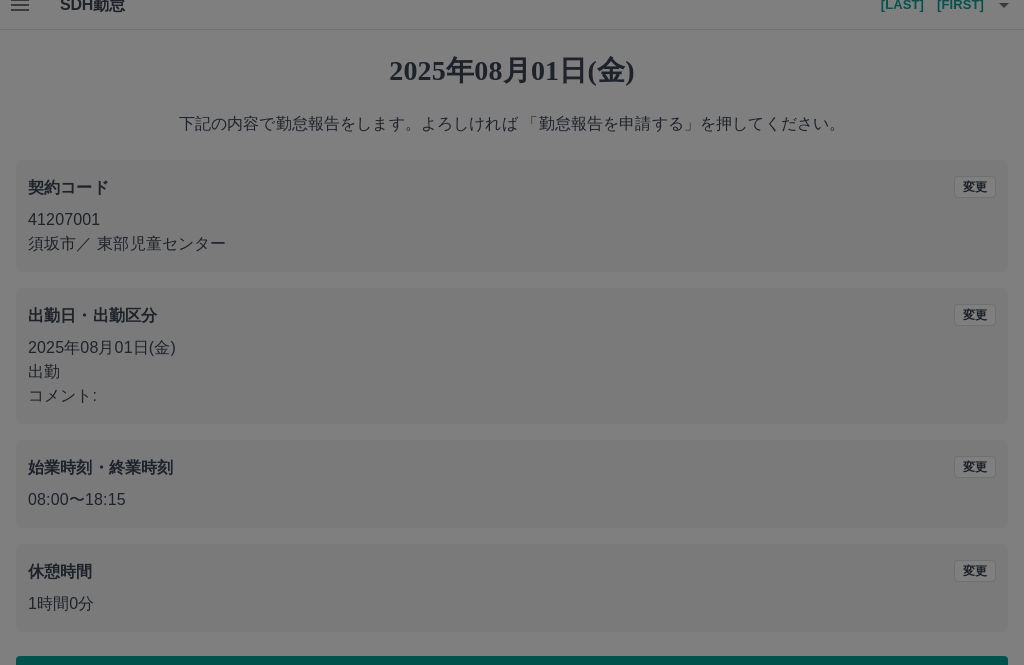 scroll, scrollTop: 0, scrollLeft: 0, axis: both 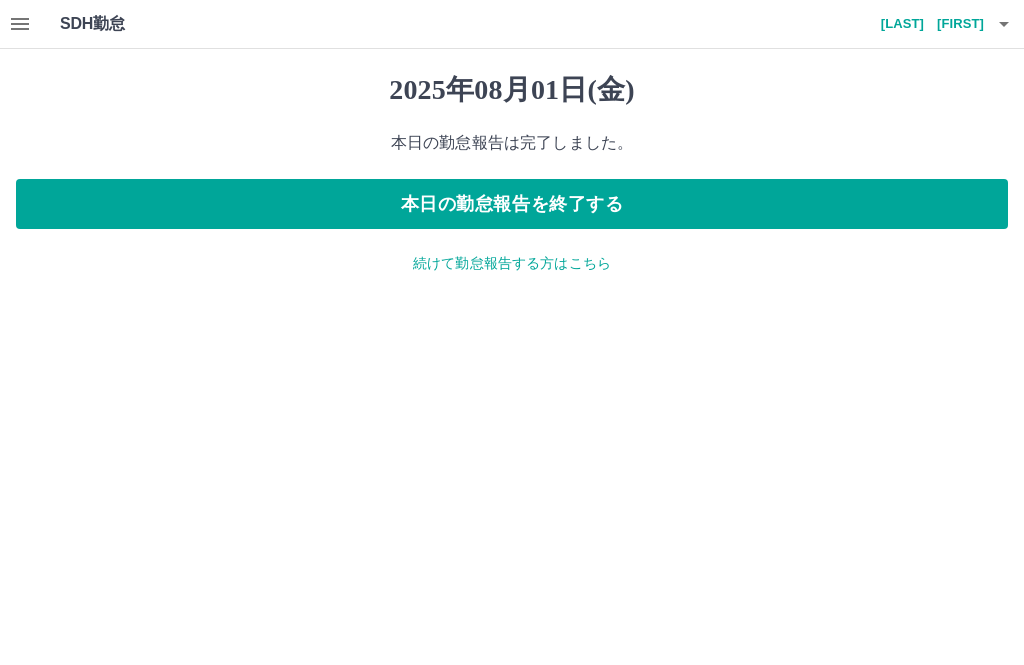 click on "続けて勤怠報告する方はこちら" at bounding box center (512, 263) 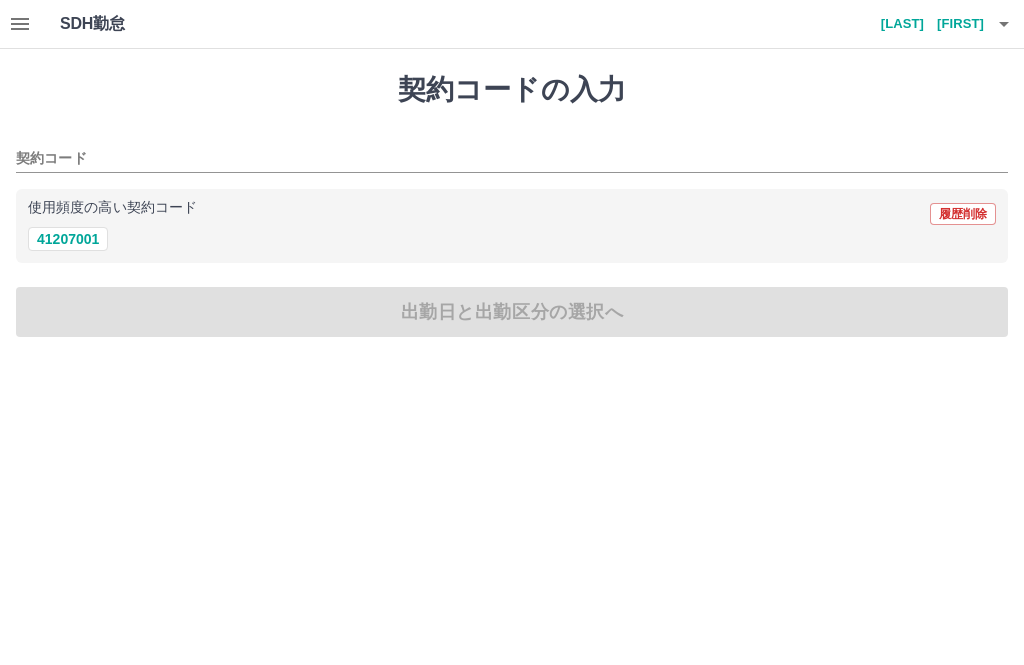click on "41207001" at bounding box center [68, 239] 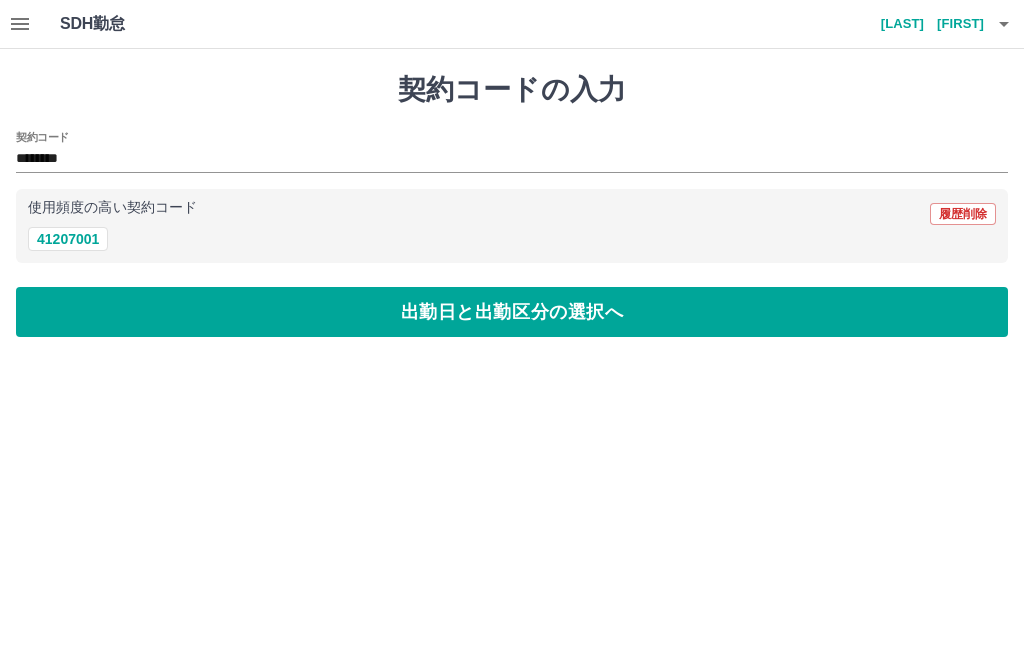 click on "出勤日と出勤区分の選択へ" at bounding box center [512, 312] 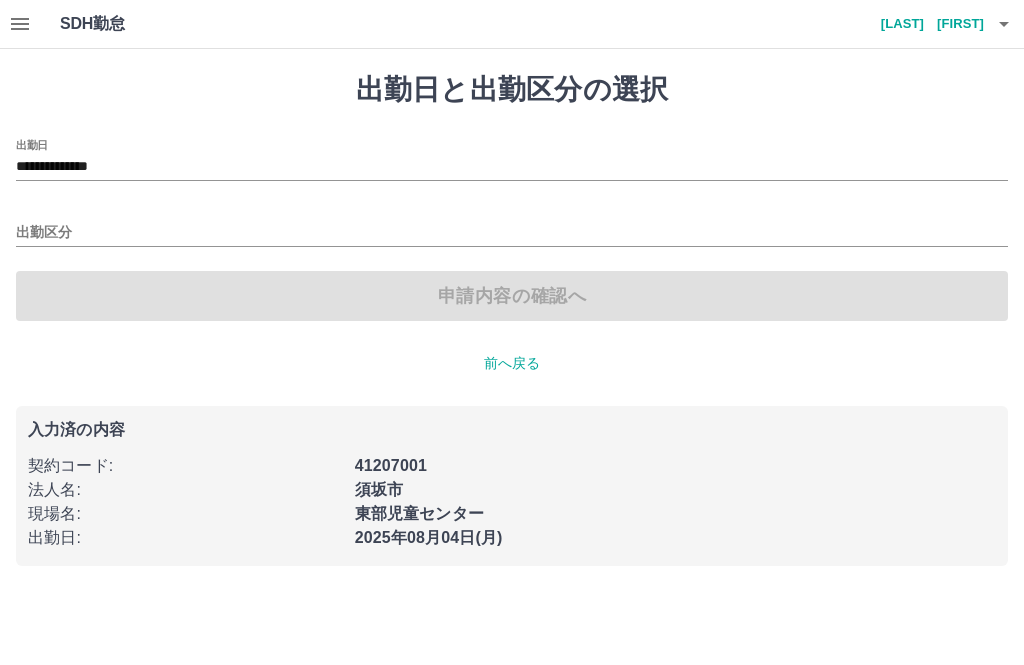 click on "**********" at bounding box center [512, 167] 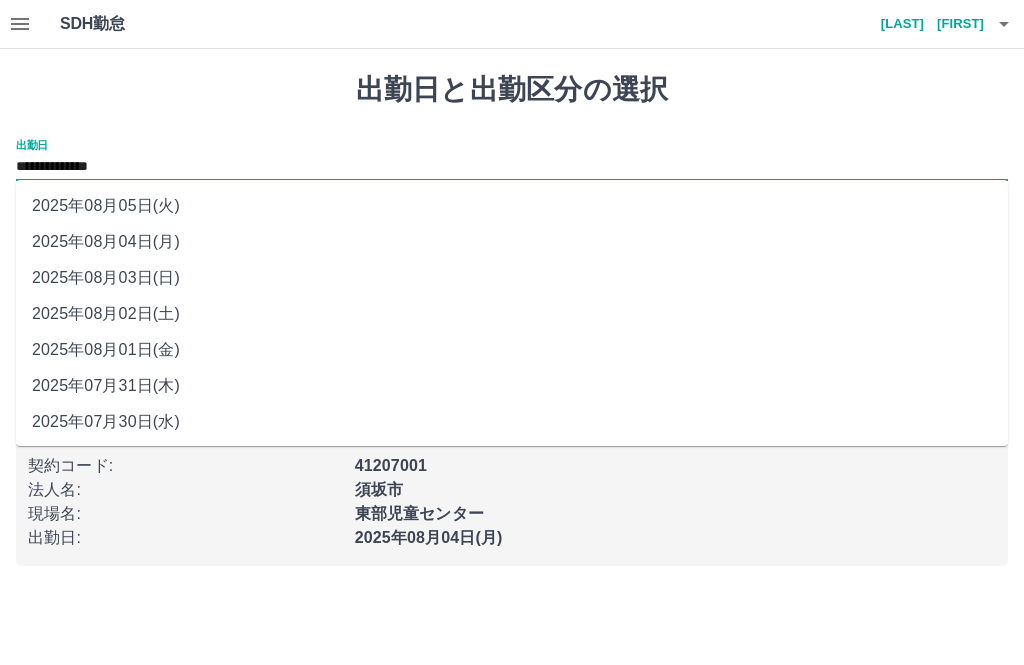 click on "**********" at bounding box center [512, 167] 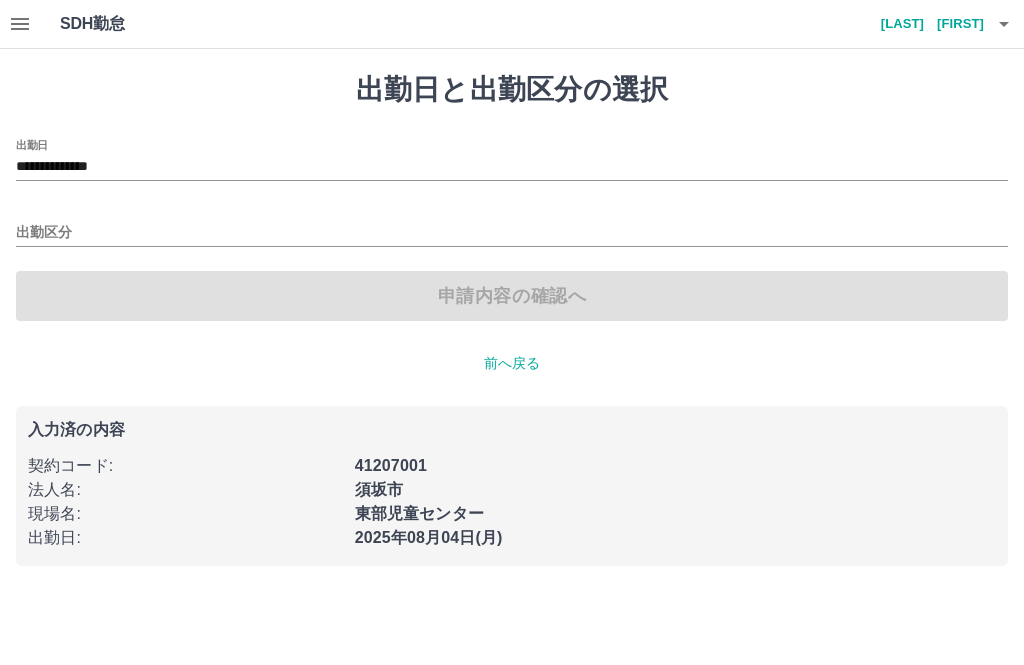 click on "出勤区分" at bounding box center [512, 233] 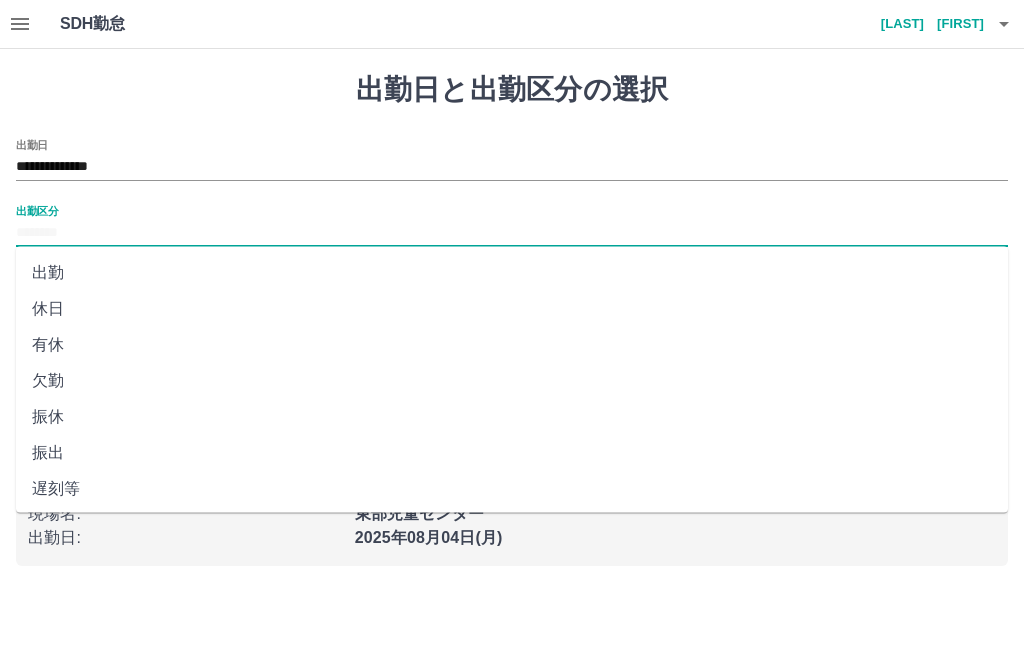 click on "出勤" at bounding box center (512, 273) 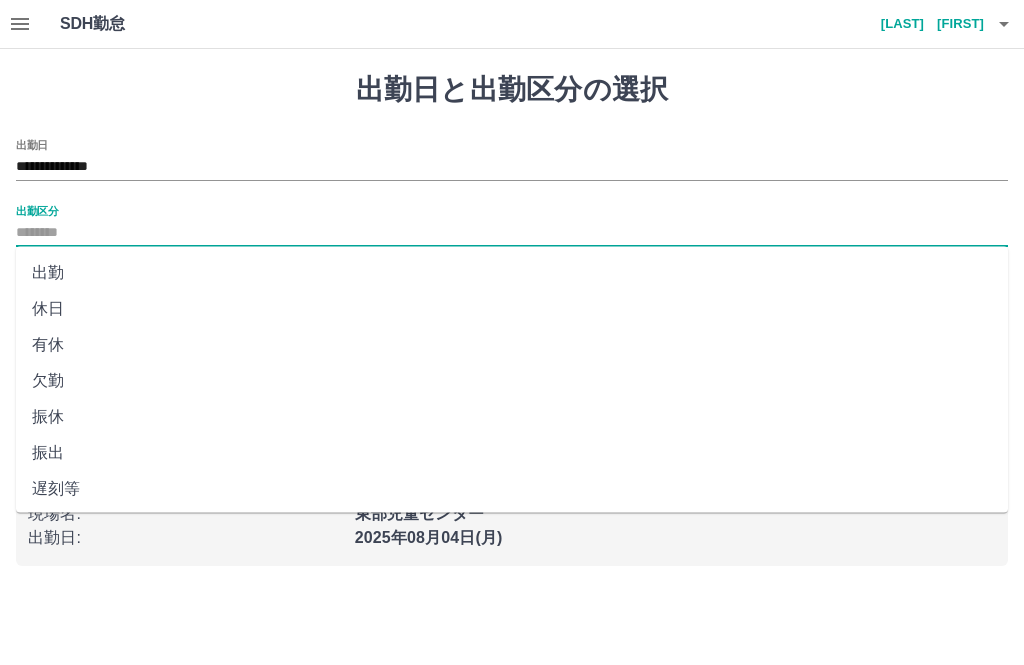 type on "**" 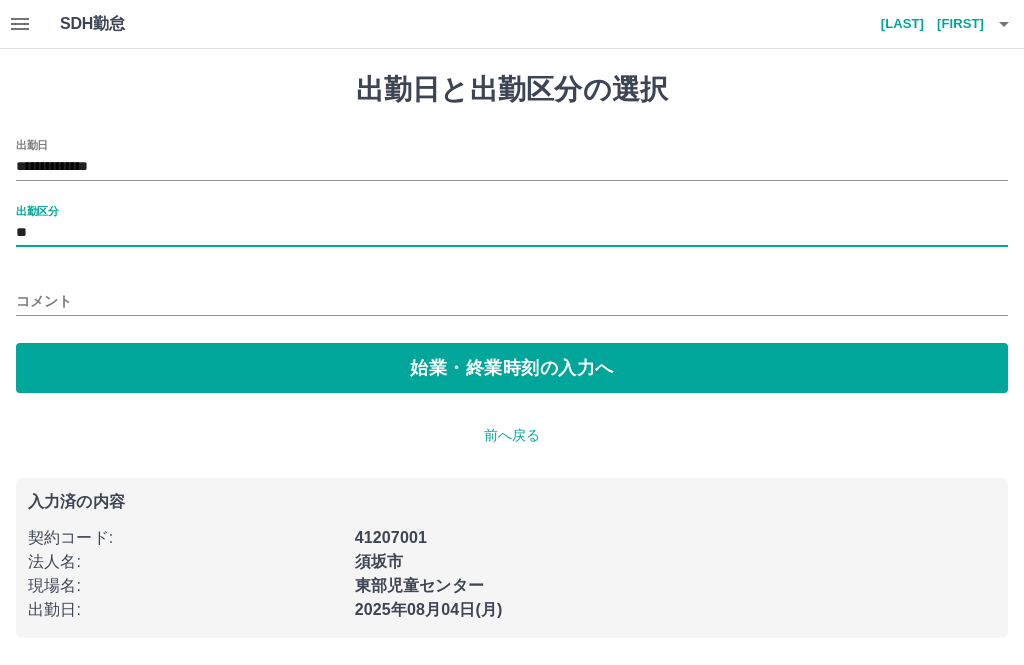 click on "始業・終業時刻の入力へ" at bounding box center (512, 368) 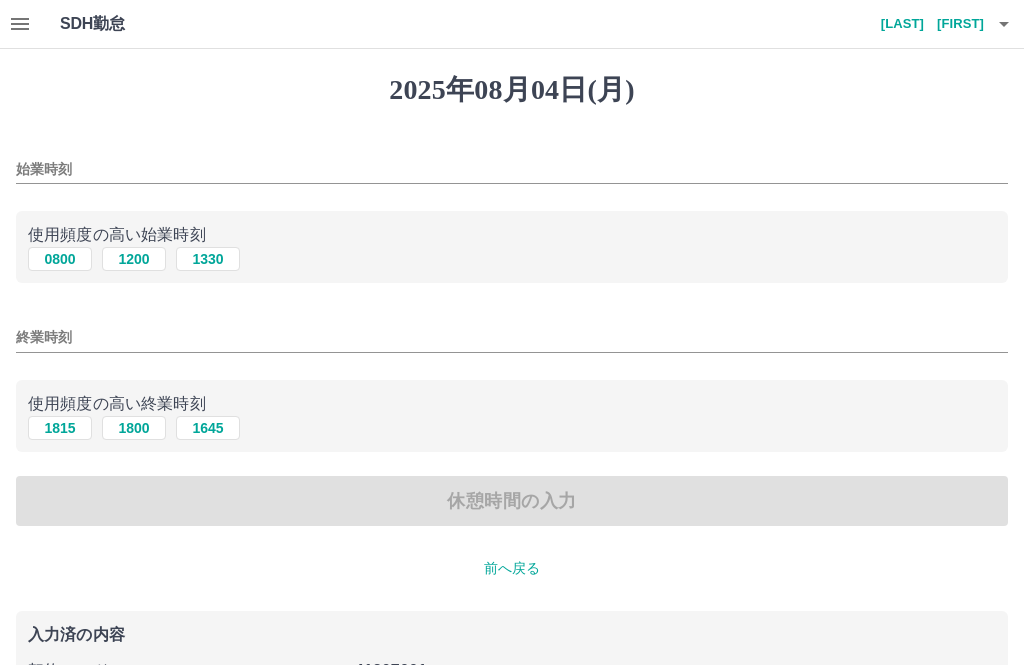 click on "0800" at bounding box center [60, 259] 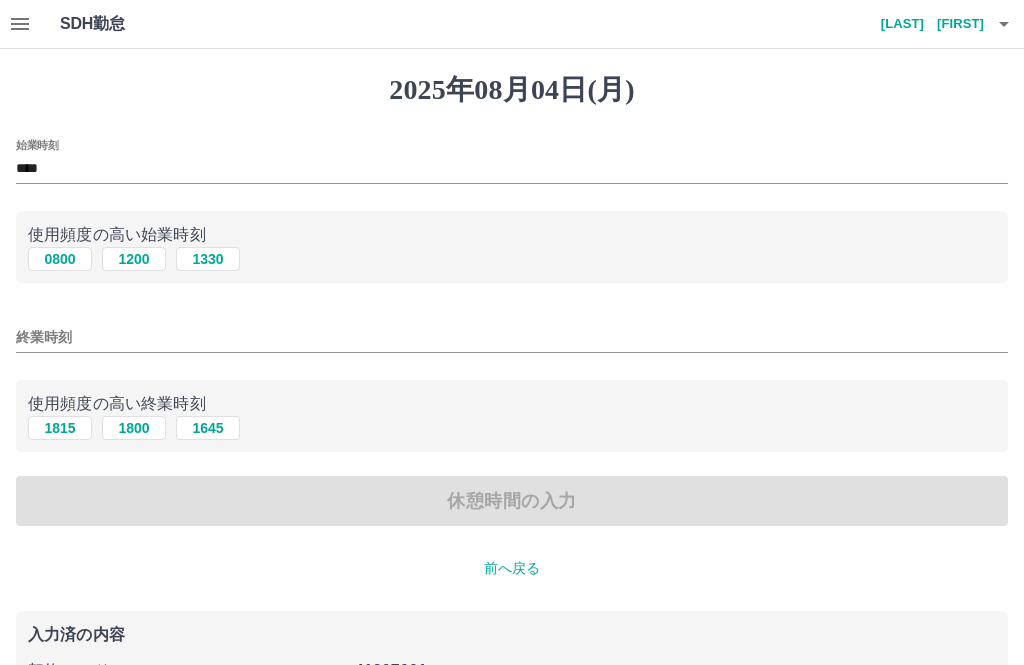 click on "終業時刻" at bounding box center (512, 337) 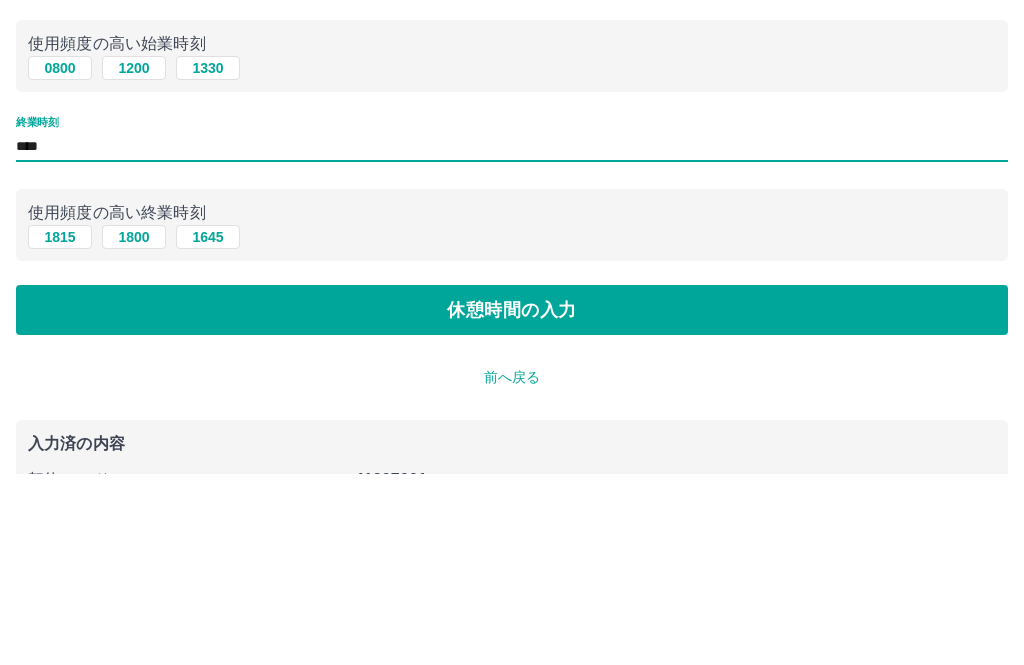 type on "****" 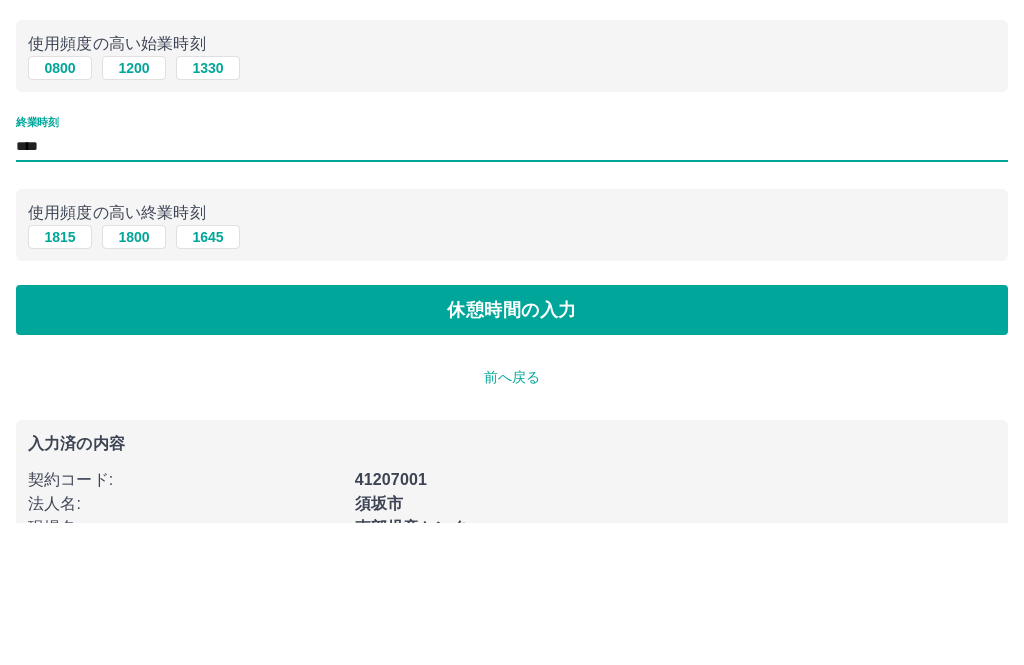 scroll, scrollTop: 51, scrollLeft: 0, axis: vertical 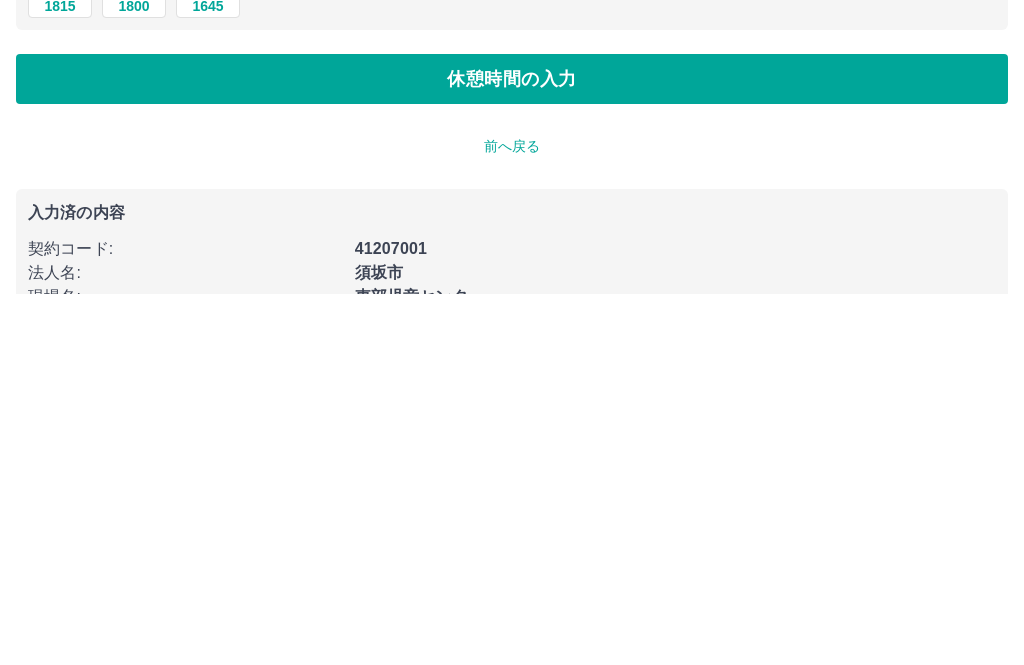 click on "休憩時間の入力" at bounding box center (512, 450) 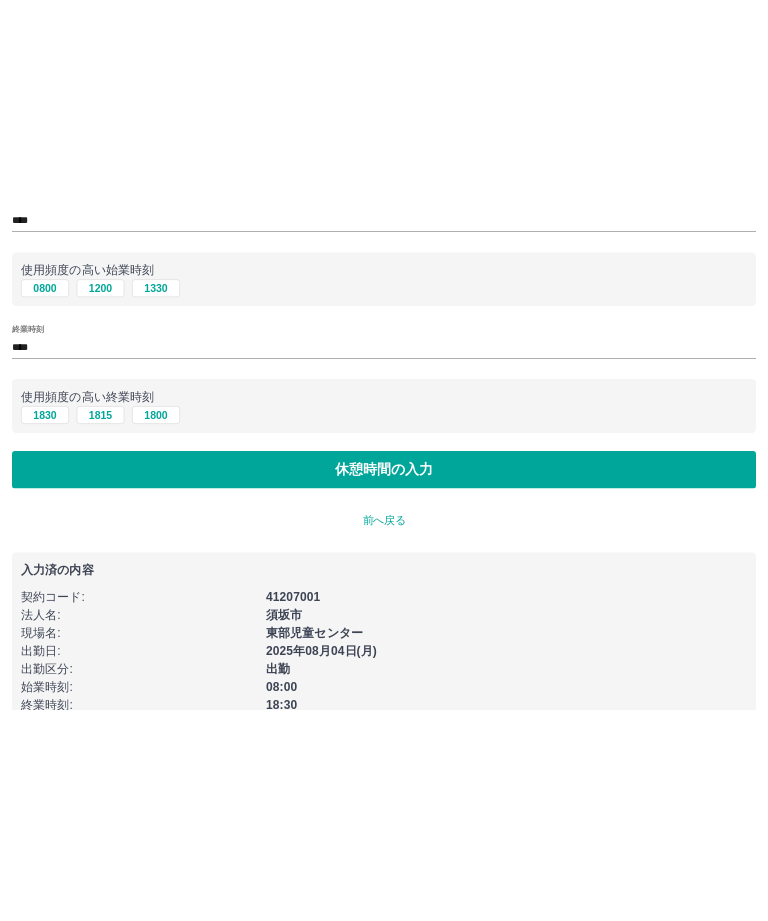 scroll, scrollTop: 0, scrollLeft: 0, axis: both 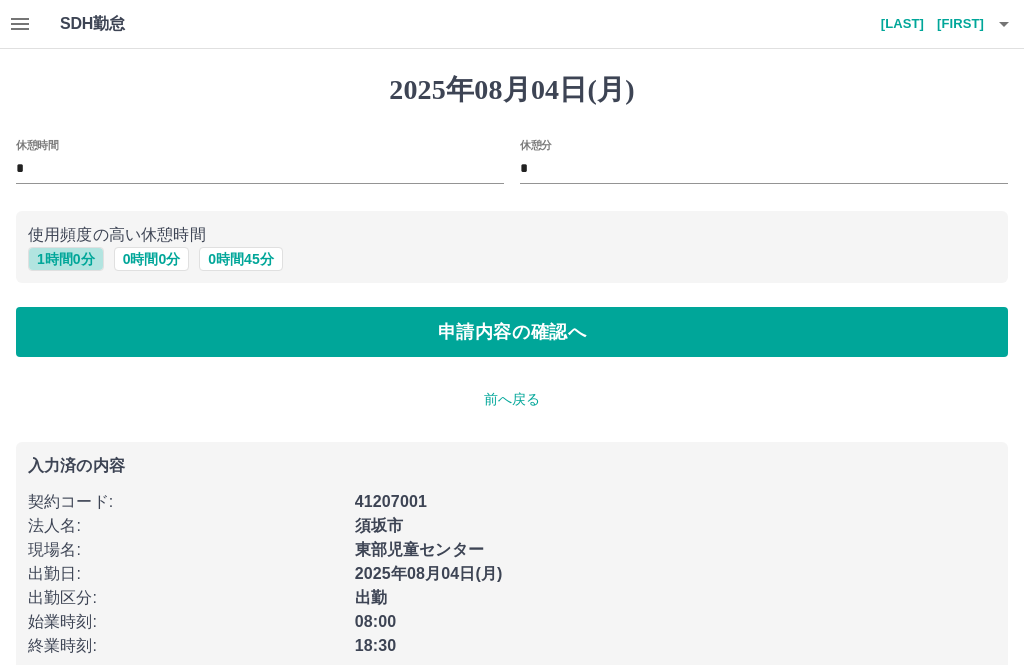 click on "1 時間 0 分" at bounding box center [66, 259] 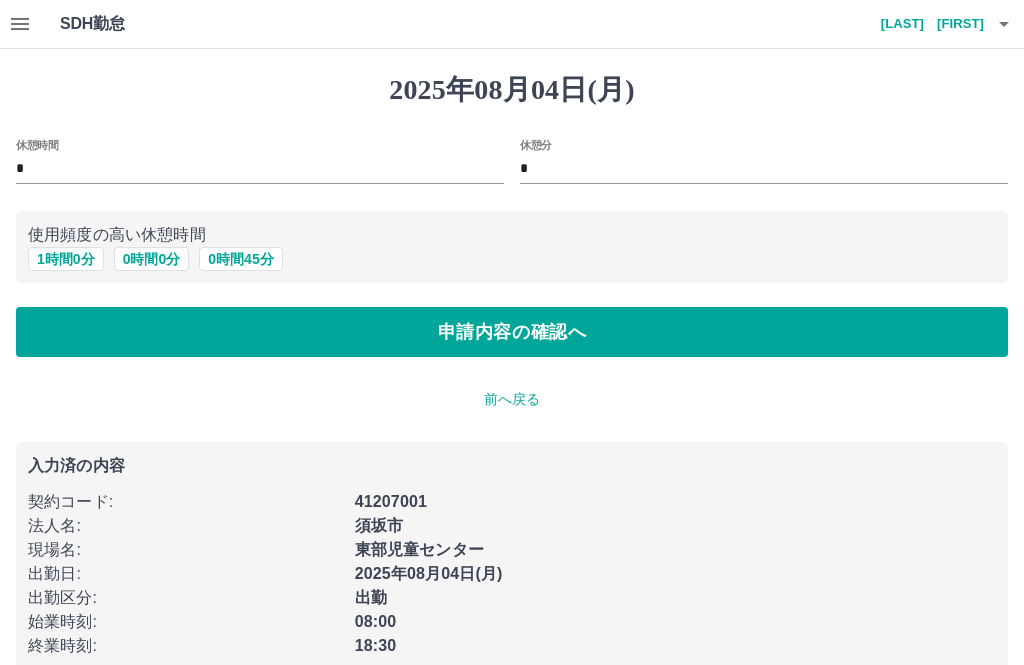 click on "申請内容の確認へ" at bounding box center (512, 332) 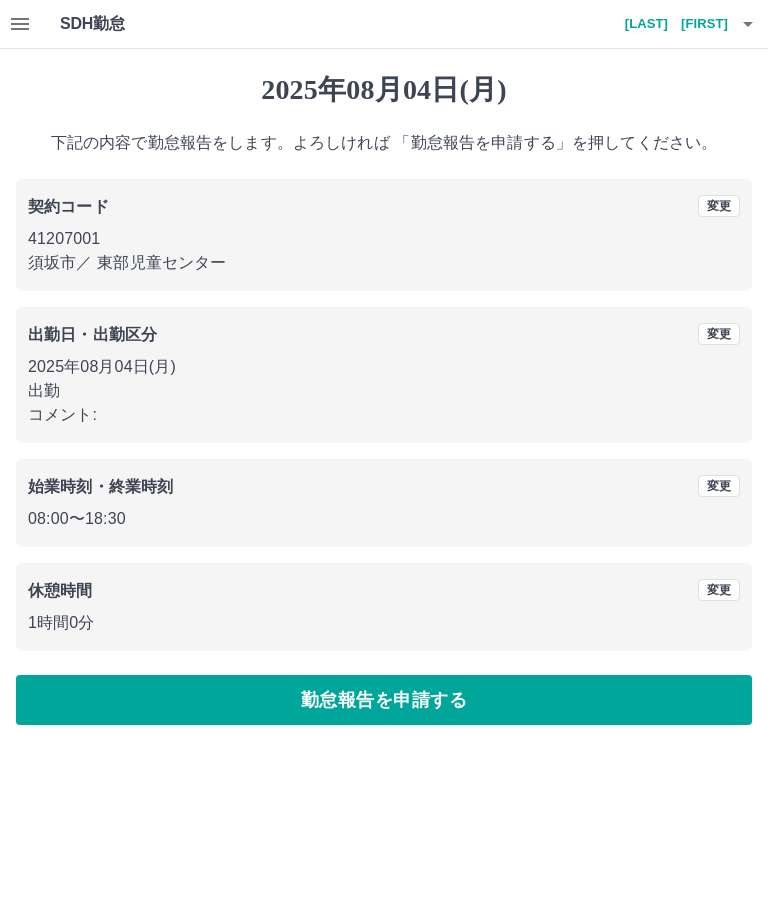click on "勤怠報告を申請する" at bounding box center (384, 700) 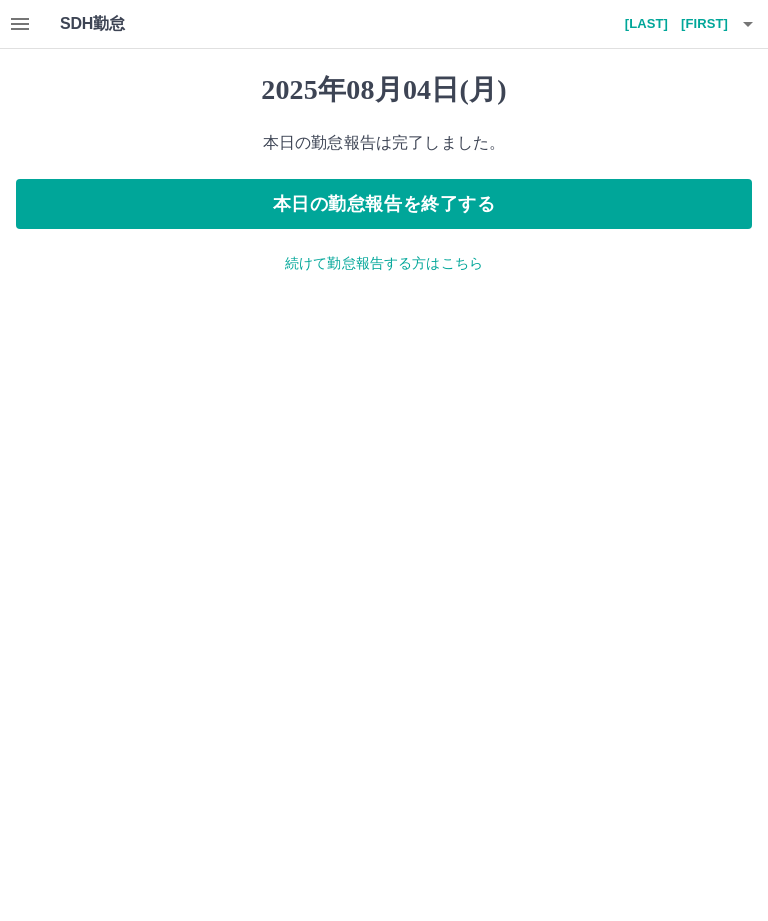 click 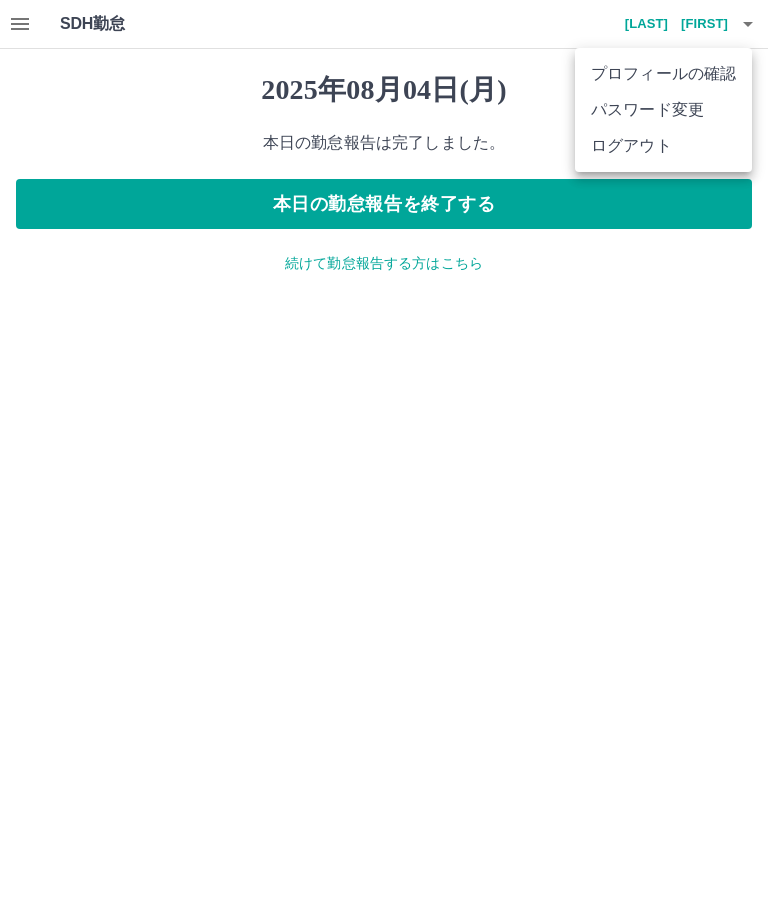click on "ログアウト" at bounding box center (663, 146) 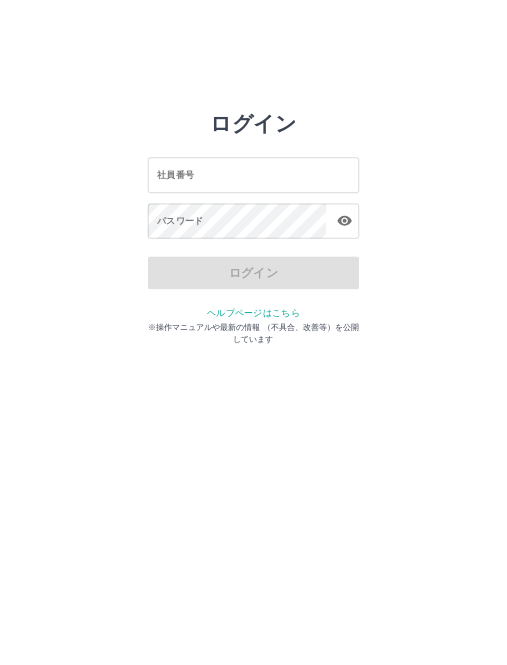 scroll, scrollTop: 0, scrollLeft: 0, axis: both 